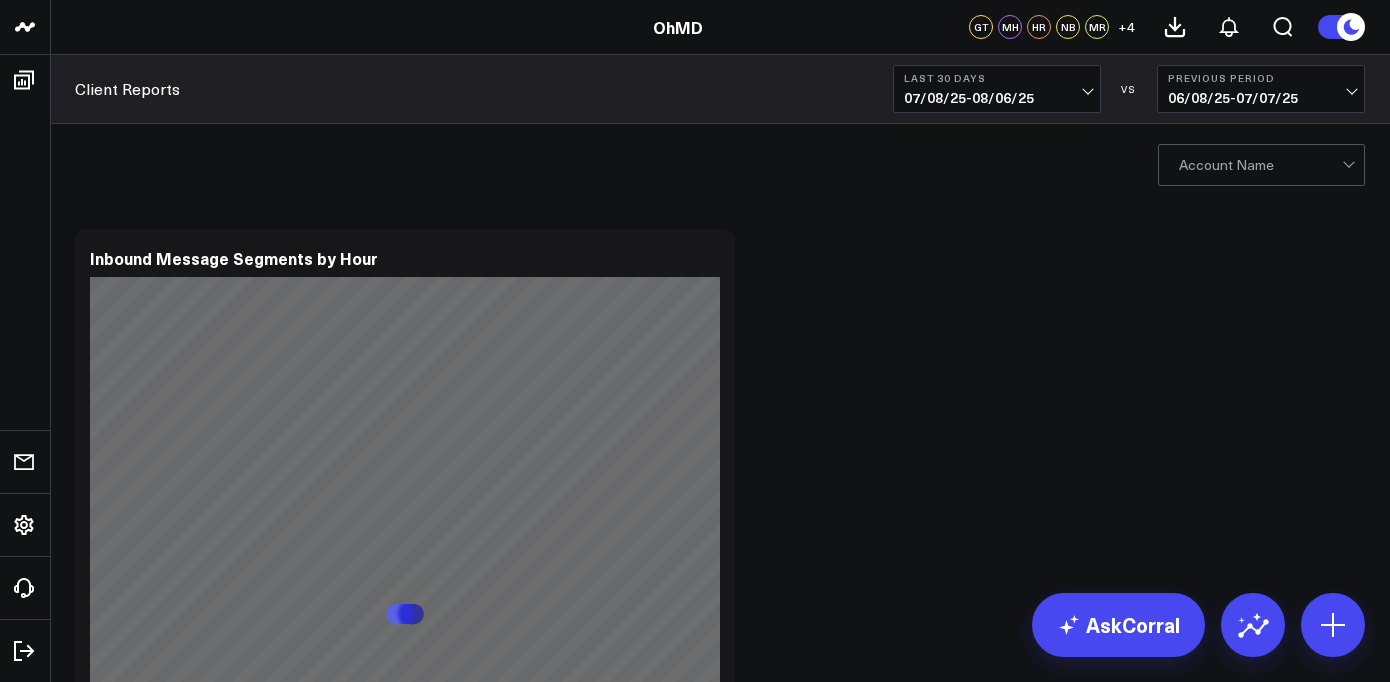 scroll, scrollTop: 0, scrollLeft: 0, axis: both 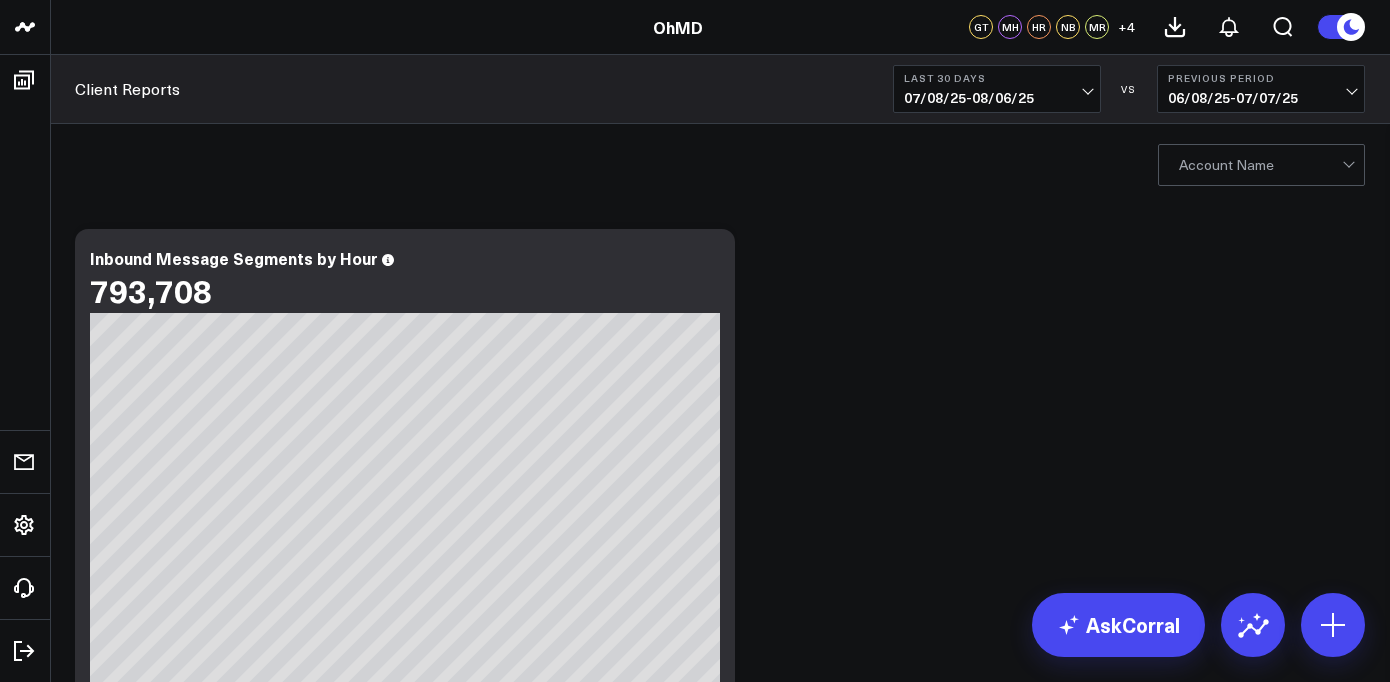 click at bounding box center (1260, 165) 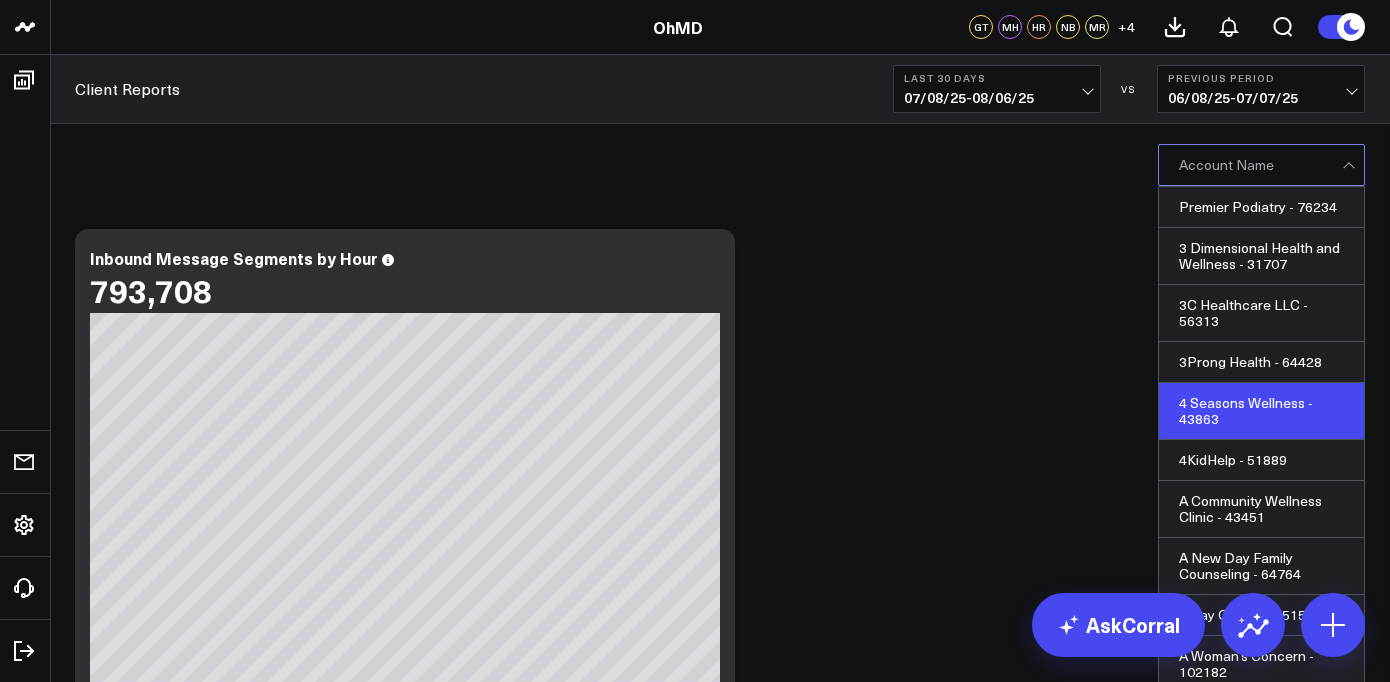 click on "4 Seasons Wellness - 43863" at bounding box center (1261, 411) 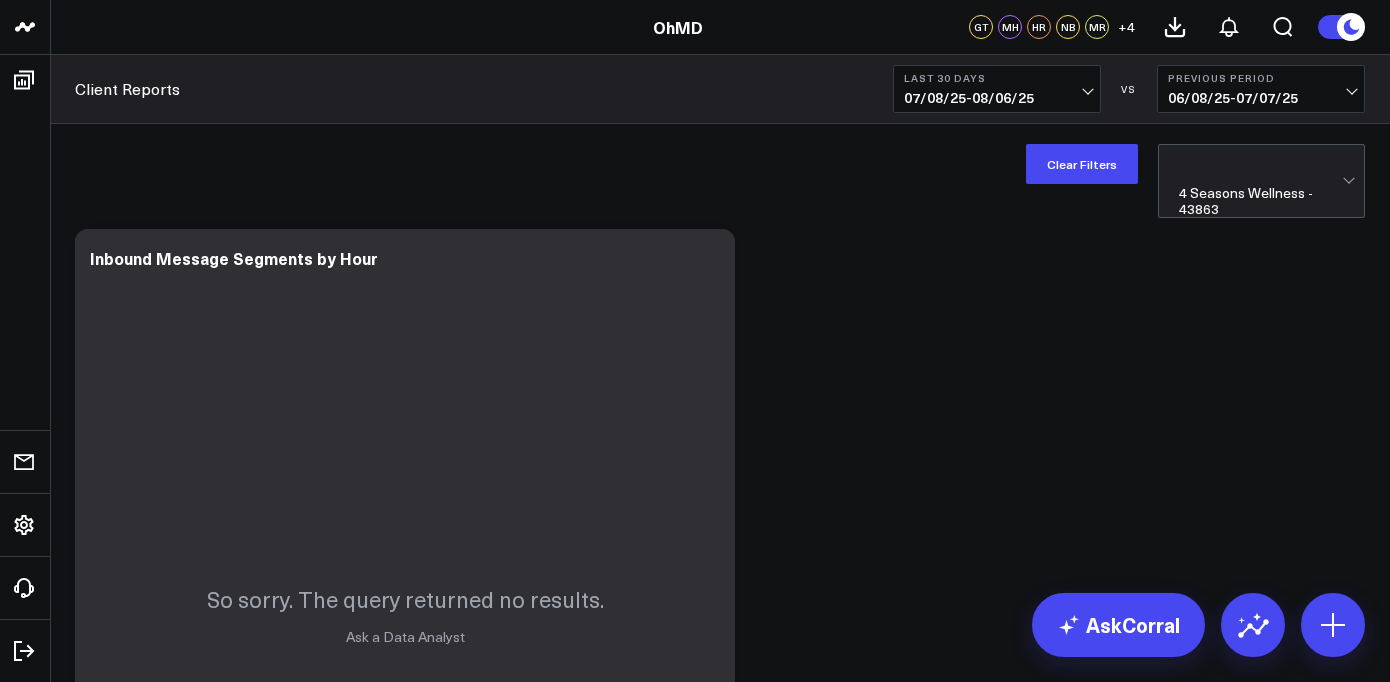 scroll, scrollTop: 150, scrollLeft: 0, axis: vertical 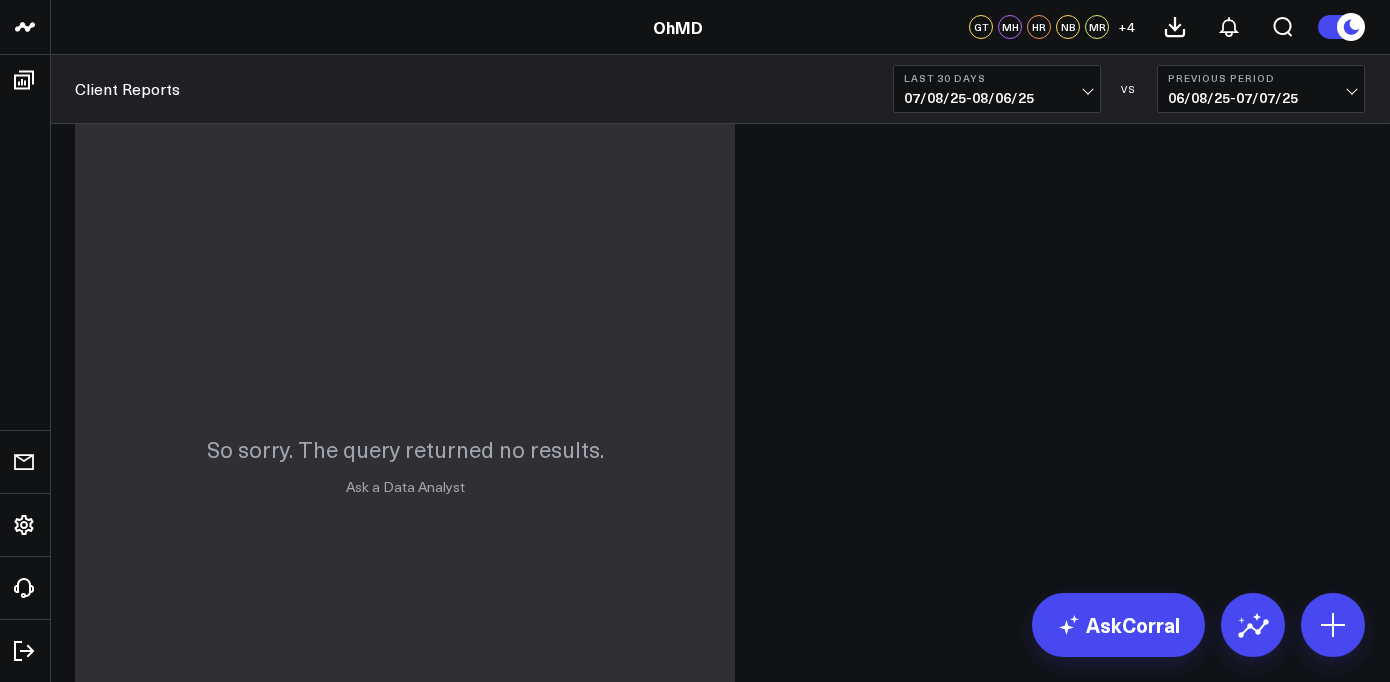 click on "Previous Period" at bounding box center [1261, 78] 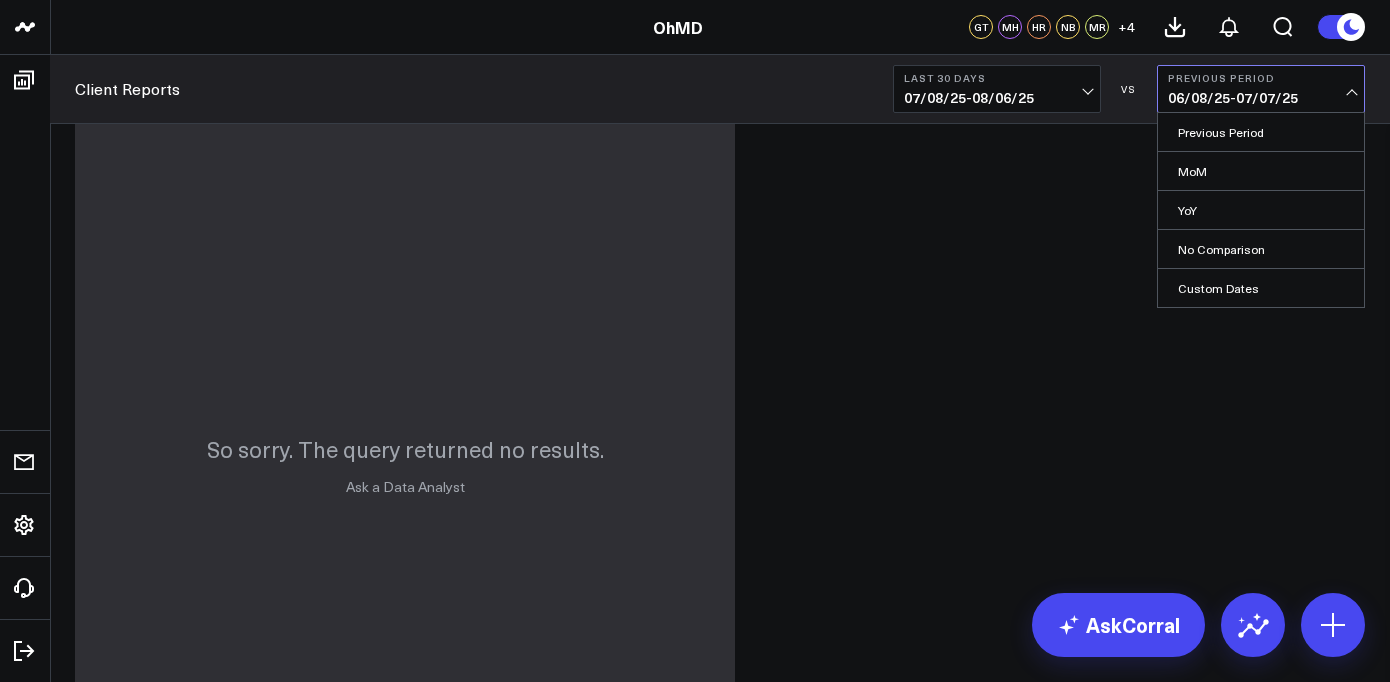 click on "Modify via AI Copy link to widget Ask support Remove Create linked copy Twilio [PERSON]'s Board North Country Family Health Center - Custom Board [PERSON]'s Board Client Reports (Internal) Sample Data Client Reports Client Reports - Heart and Vascular Client Reports - OBGYN Medical Center Associates Duplicate to Twilio [PERSON]'s Board North Country Family Health Center - Custom Board [PERSON]'s Board Client Reports (Internal) Sample Data Client Reports Client Reports - Heart and Vascular Client Reports - OBGYN Medical Center Associates Move to Twilio [PERSON]'s Board North Country Family Health Center - Custom Board [PERSON]'s Board Client Reports (Internal) Sample Data Client Reports Client Reports - Heart and Vascular Client Reports - OBGYN Medical Center Associates Change chart to Fuel Gauge Fuel Gauge w/o Comparison Comparison Bar Static Number Line Chart for Date Comparison Bar Chart Bar Chart w/o Comparison Donut Chart Donut Chart w/o Comparison Pie Chart Vertical Funnel US Map" at bounding box center (720, 4526) 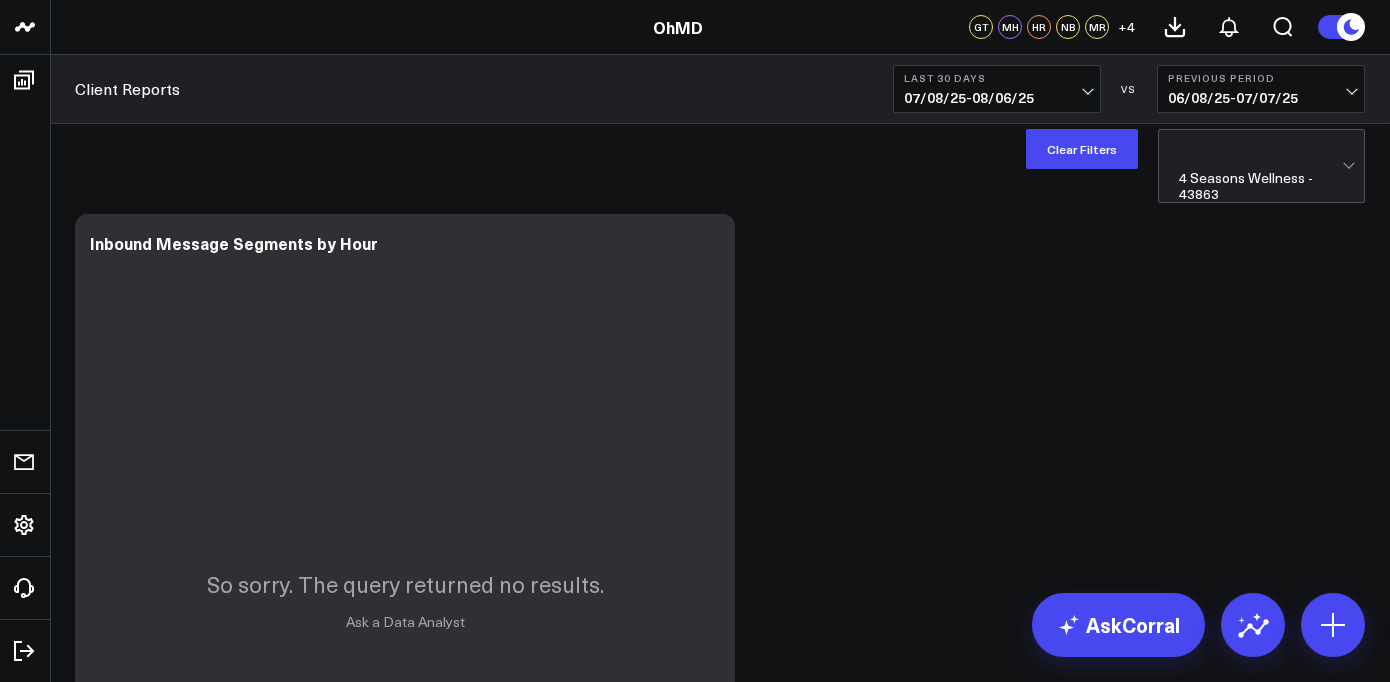 scroll, scrollTop: 0, scrollLeft: 0, axis: both 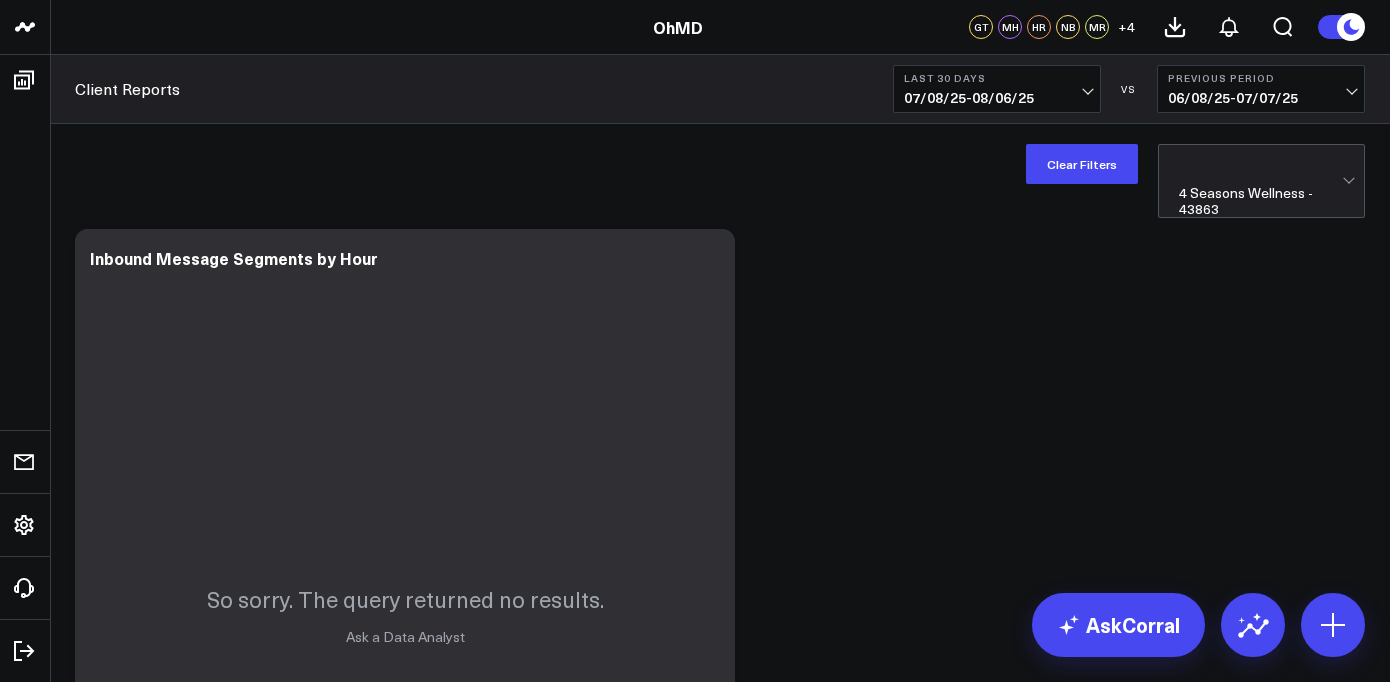 drag, startPoint x: 1221, startPoint y: 171, endPoint x: 1254, endPoint y: 164, distance: 33.734257 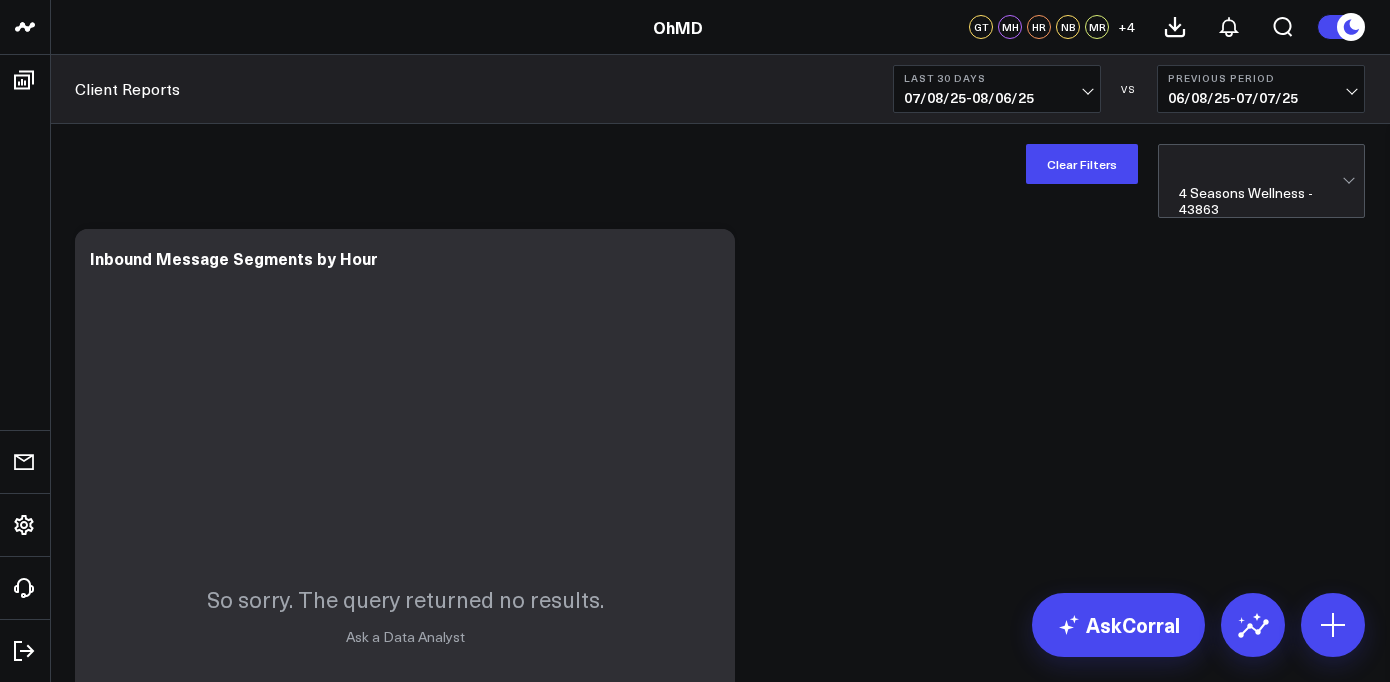 click at bounding box center [1260, 165] 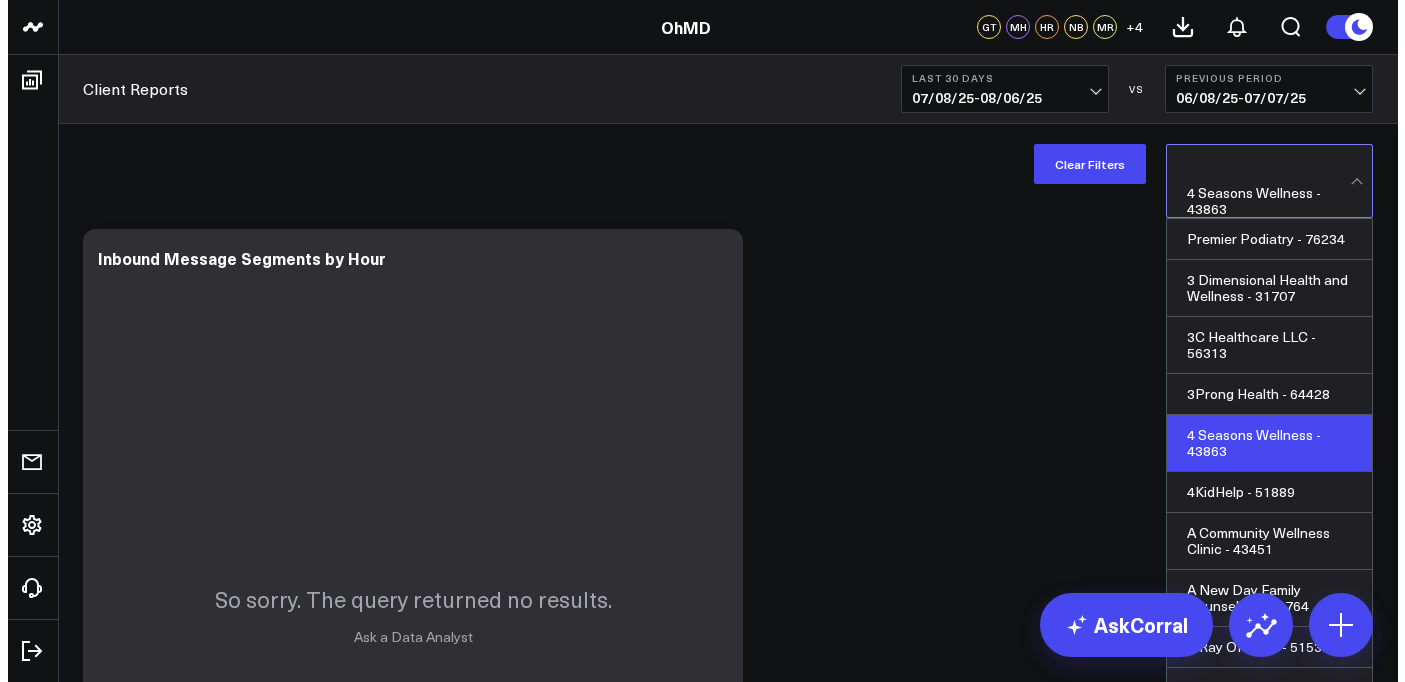 scroll, scrollTop: 2307, scrollLeft: 0, axis: vertical 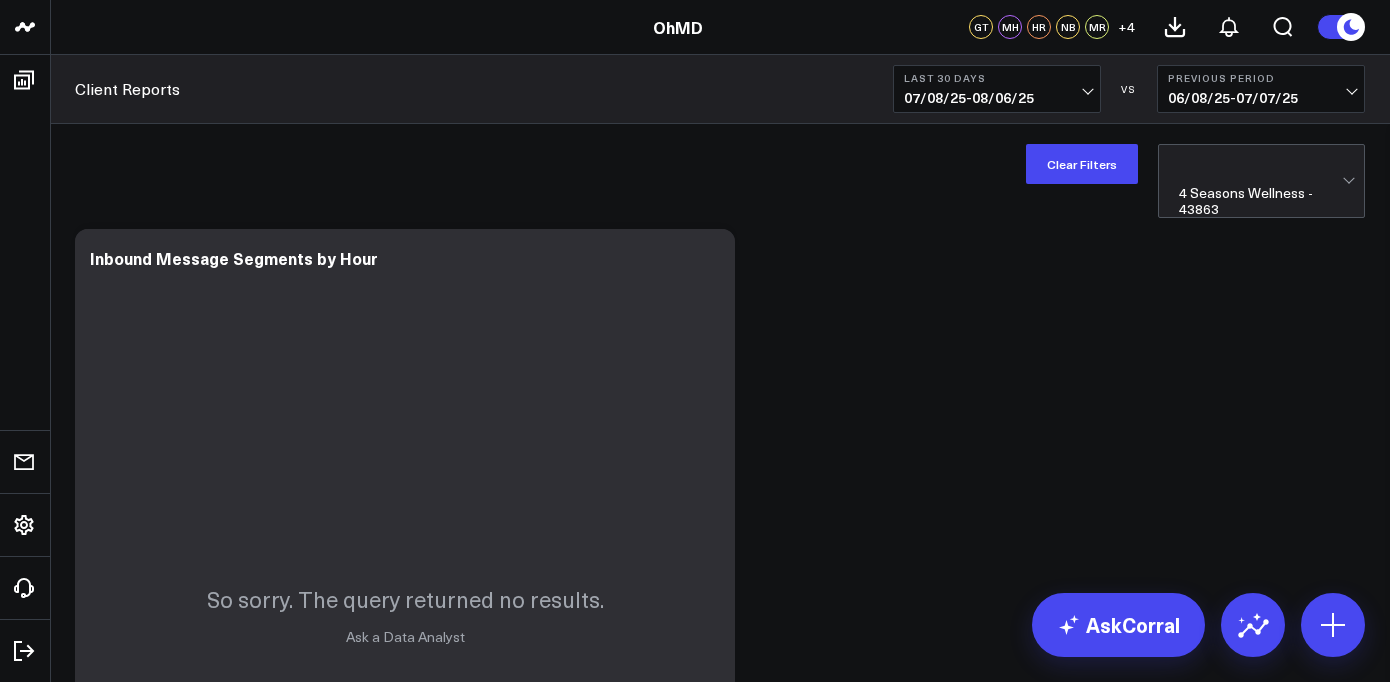 click at bounding box center [1260, 165] 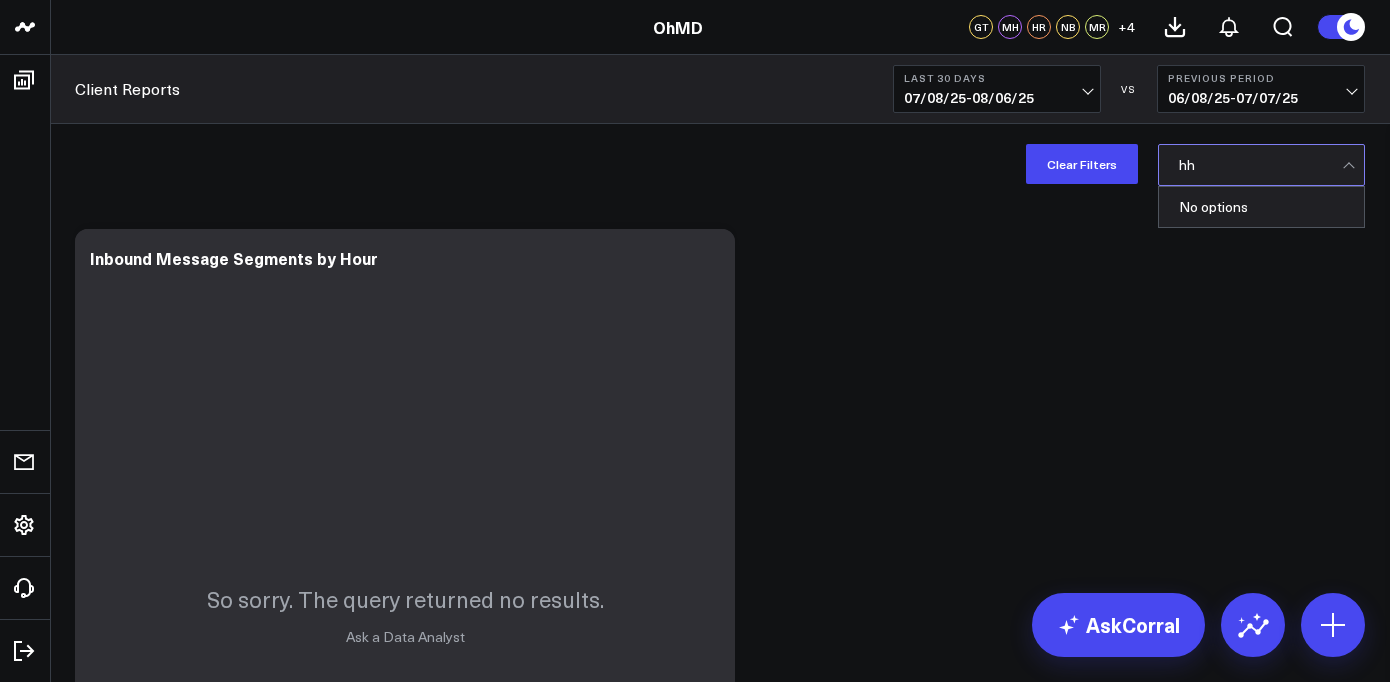 type on "h" 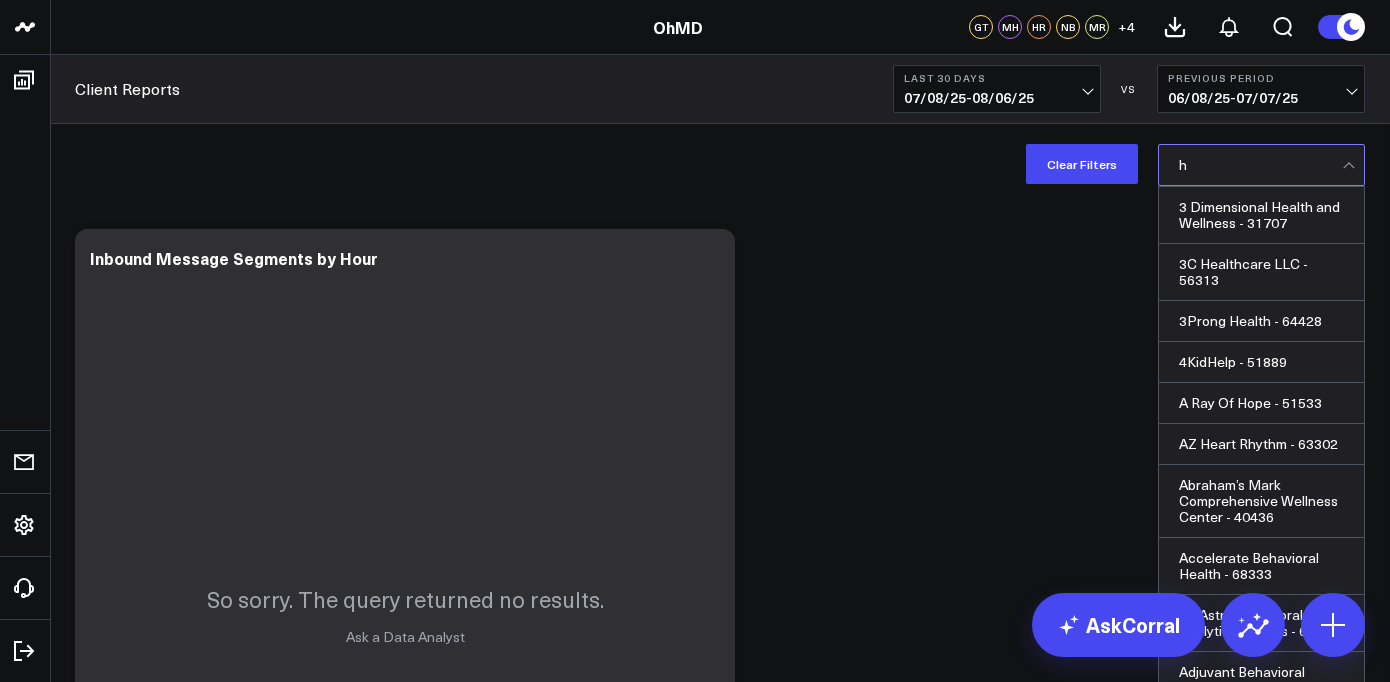 type 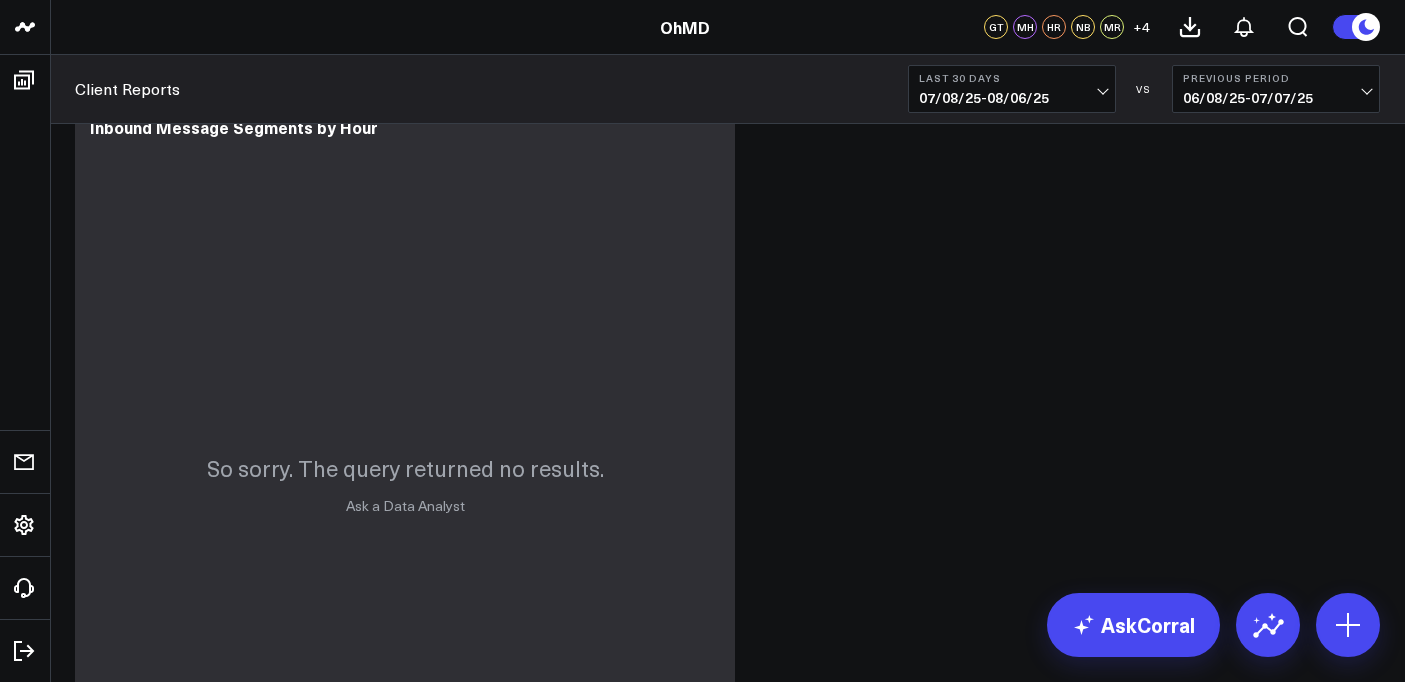 scroll, scrollTop: 0, scrollLeft: 0, axis: both 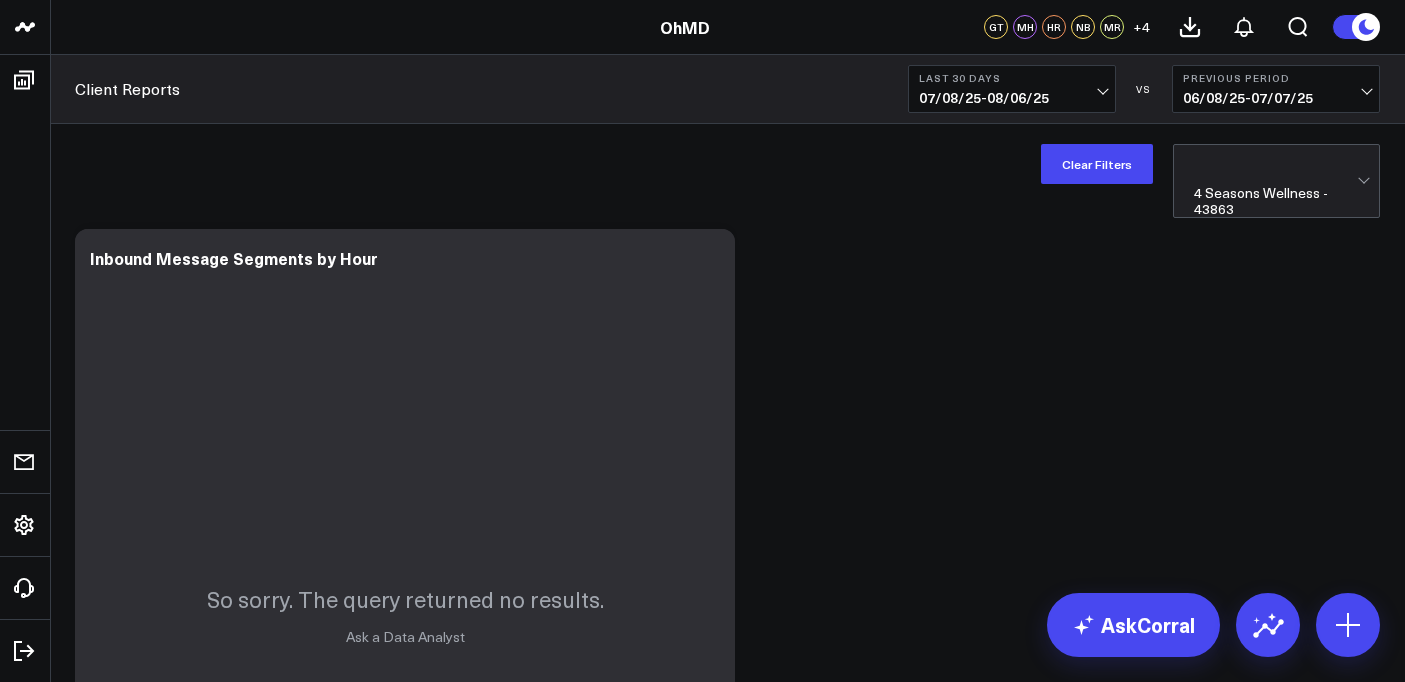 click at bounding box center [1363, 178] 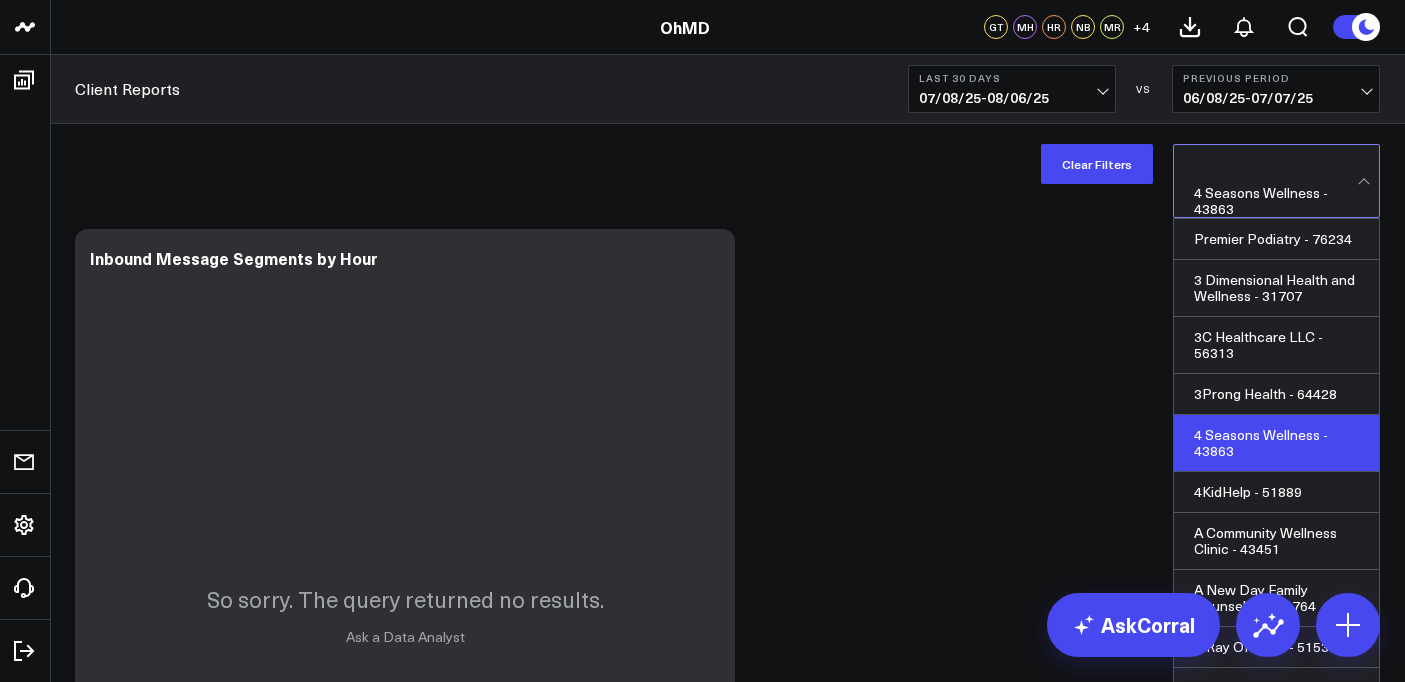 click on "Modify via AI Copy link to widget Ask support Remove Create linked copy Twilio [PERSON]'s Board North Country Family Health Center - Custom Board [PERSON]'s Board Client Reports (Internal) Sample Data Client Reports Client Reports - Heart and Vascular Client Reports - OBGYN Medical Center Associates Duplicate to Twilio [PERSON]'s Board North Country Family Health Center - Custom Board [PERSON]'s Board Client Reports (Internal) Sample Data Client Reports Client Reports - Heart and Vascular Client Reports - OBGYN Medical Center Associates Move to Twilio [PERSON]'s Board North Country Family Health Center - Custom Board [PERSON]'s Board Client Reports (Internal) Sample Data Client Reports Client Reports - Heart and Vascular Client Reports - OBGYN Medical Center Associates Change chart to Fuel Gauge Fuel Gauge w/o Comparison Comparison Bar Static Number Line Chart for Date Comparison Bar Chart Bar Chart w/o Comparison Donut Chart Donut Chart w/o Comparison Pie Chart Vertical Funnel US Map" at bounding box center (727, 4676) 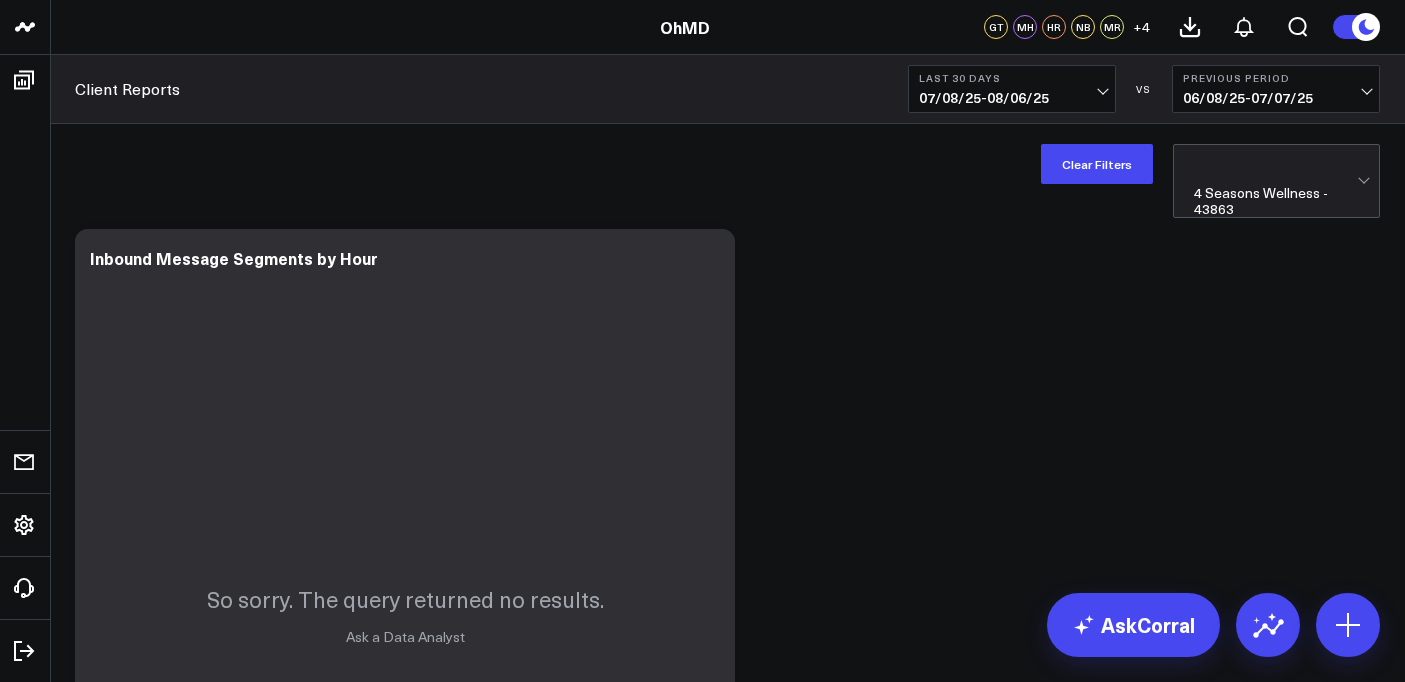 scroll, scrollTop: 584, scrollLeft: 0, axis: vertical 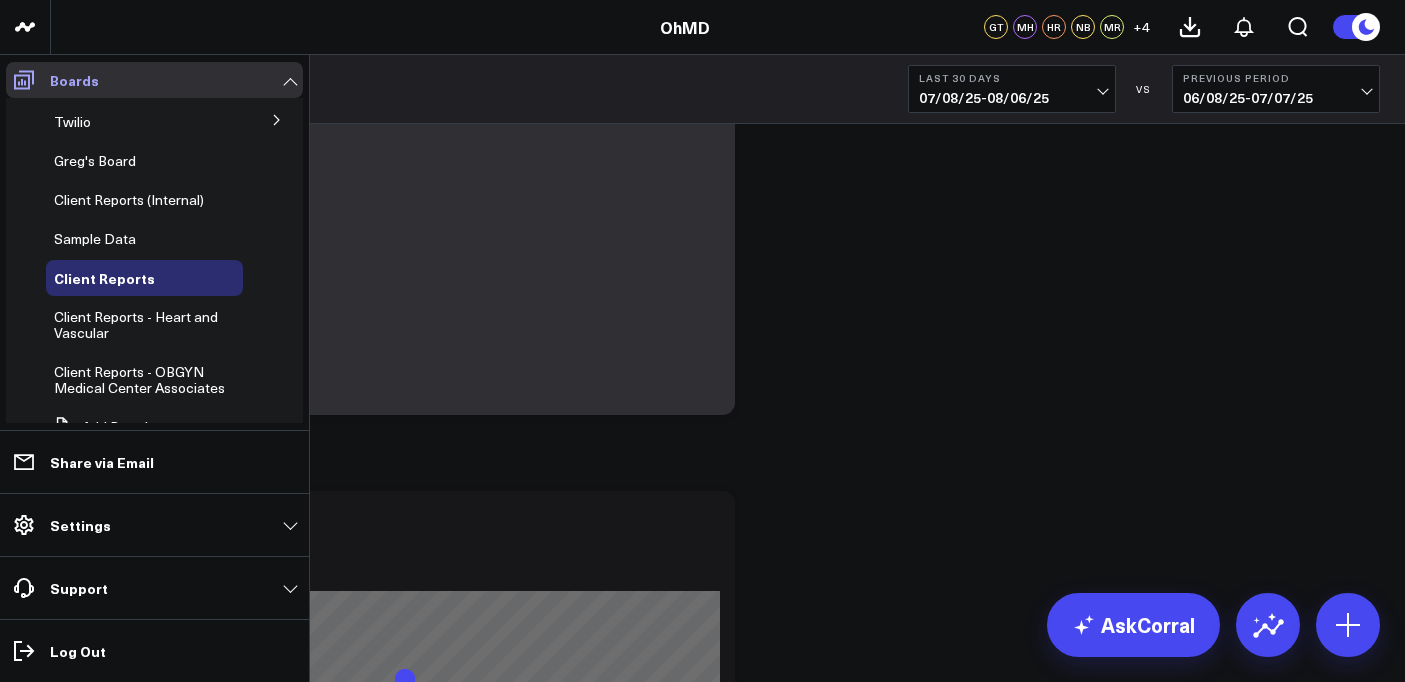 click at bounding box center [24, 80] 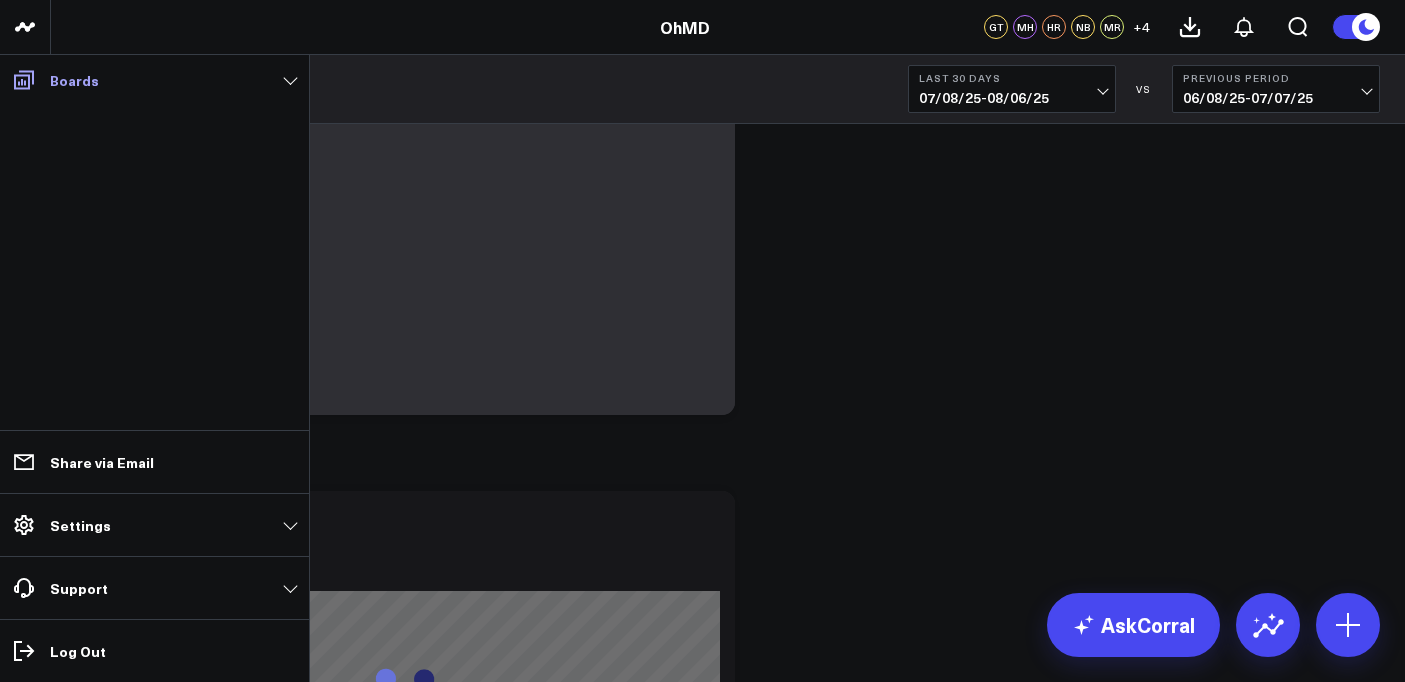 click 